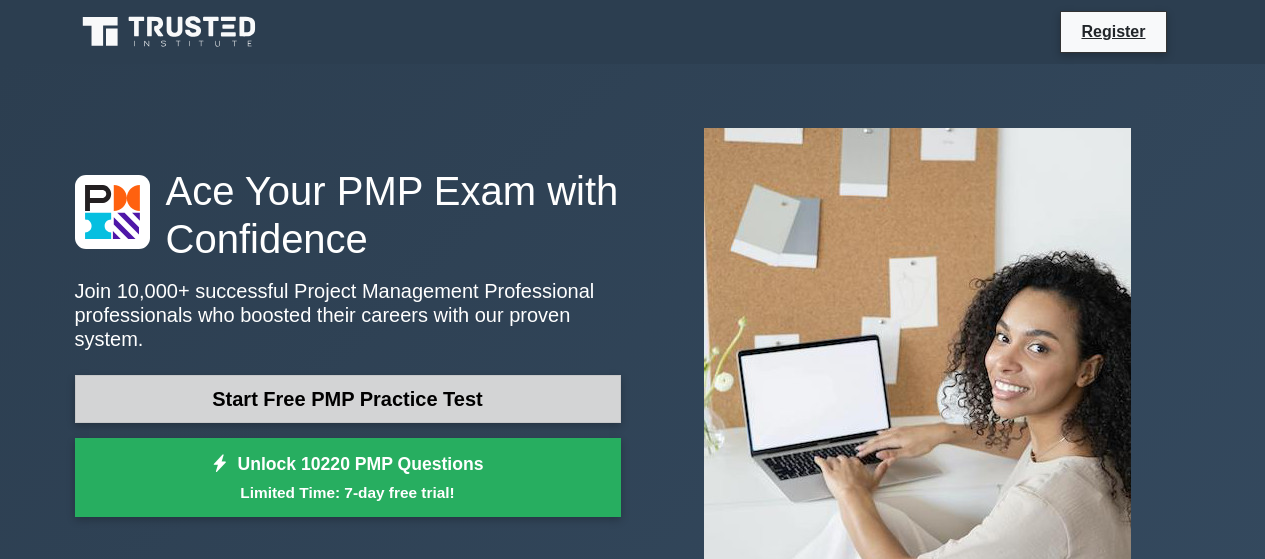 scroll, scrollTop: 0, scrollLeft: 0, axis: both 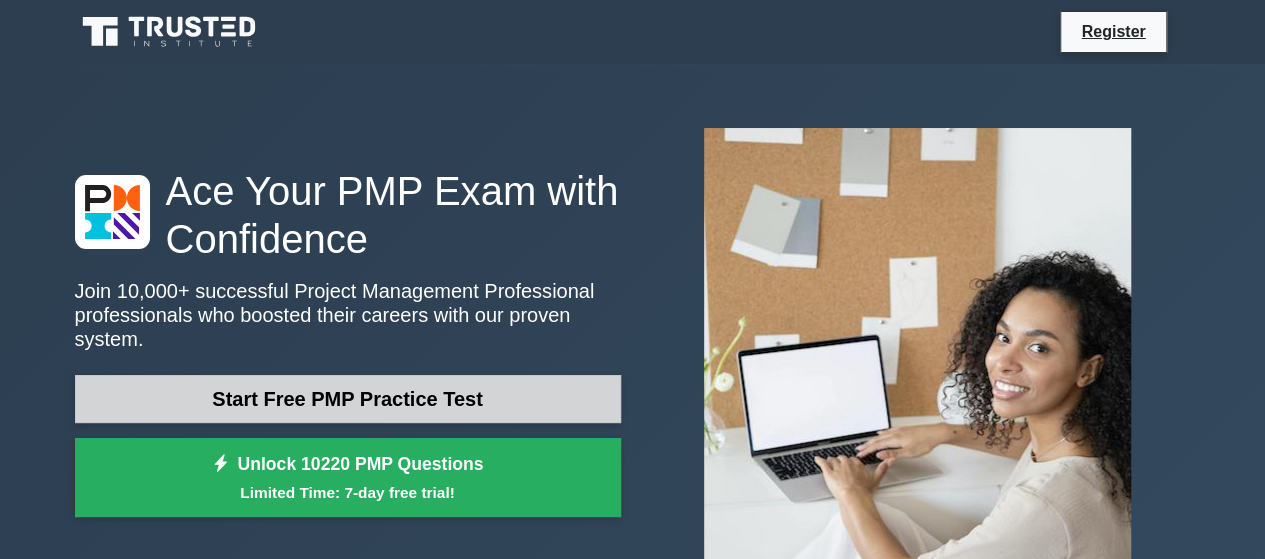 click on "Start Free PMP Practice Test" at bounding box center (348, 399) 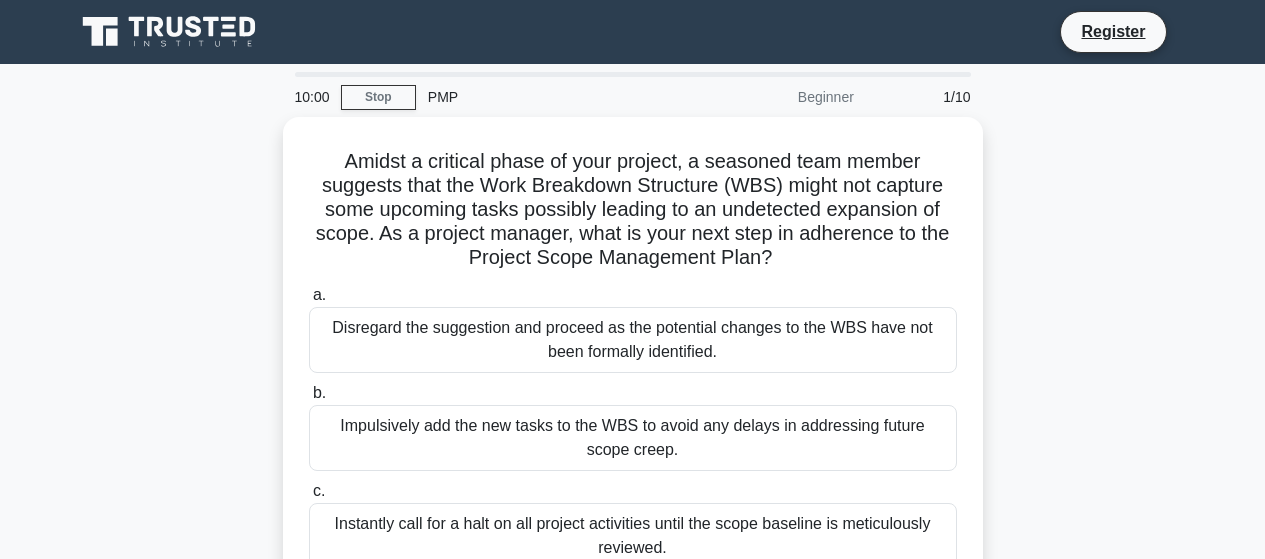 scroll, scrollTop: 0, scrollLeft: 0, axis: both 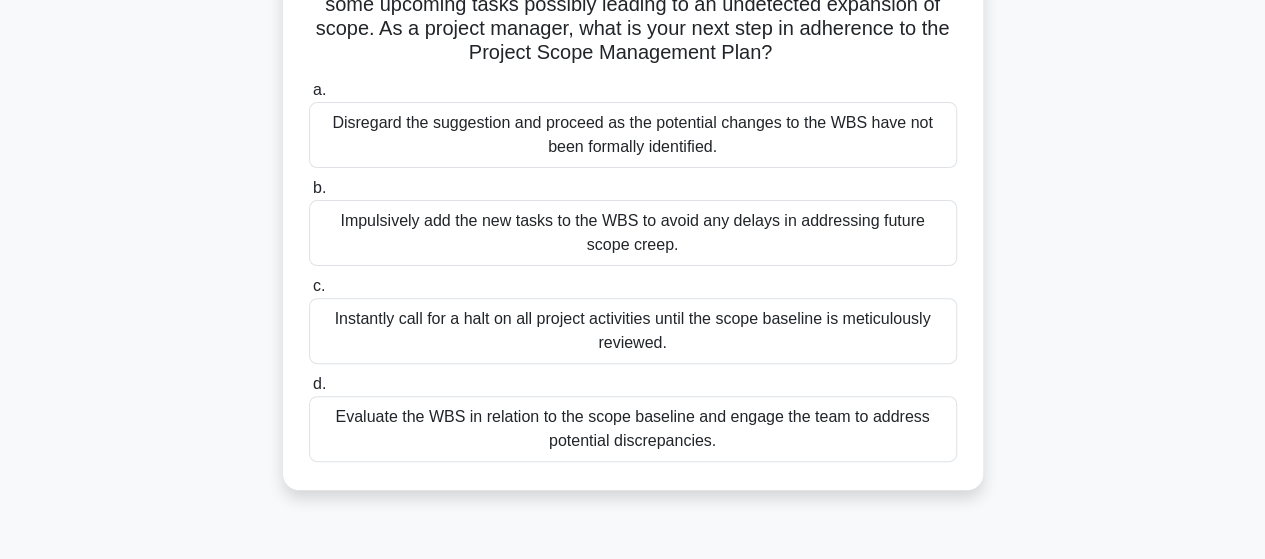 click on "Evaluate the WBS in relation to the scope baseline and engage the team to address potential discrepancies." at bounding box center (633, 429) 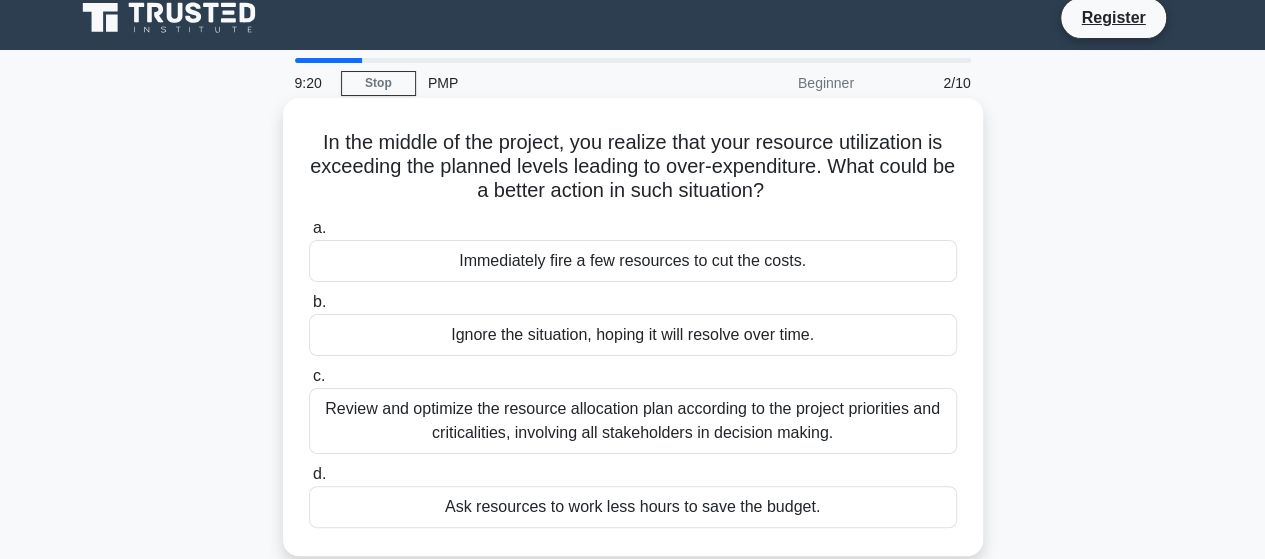 scroll, scrollTop: 0, scrollLeft: 0, axis: both 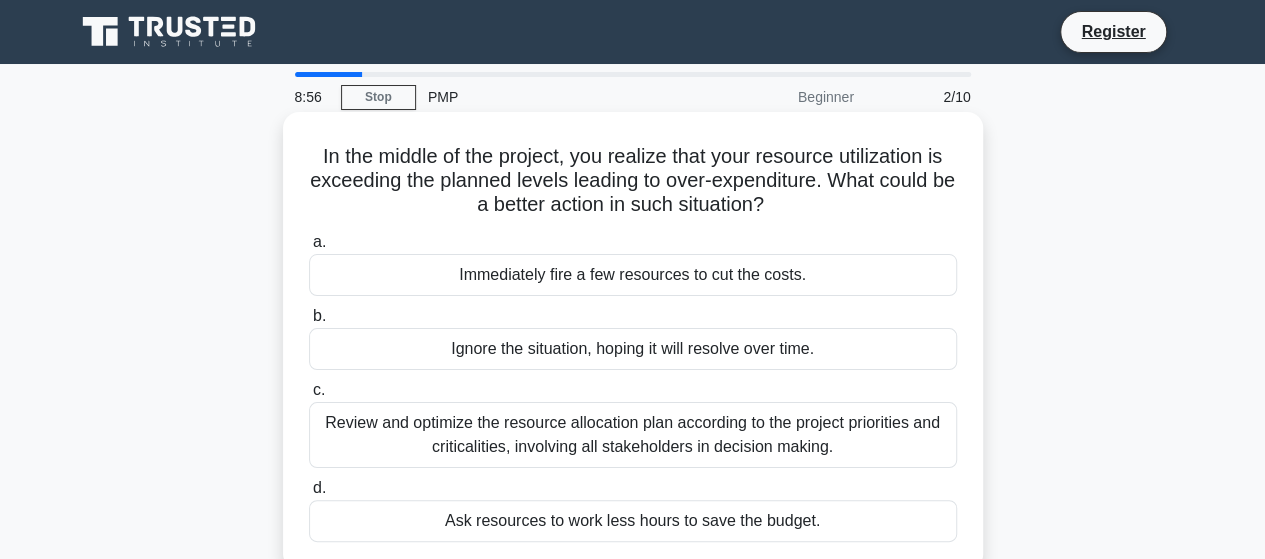 click on "Review and optimize the resource allocation plan according to the project priorities and criticalities, involving all stakeholders in decision making." at bounding box center [633, 435] 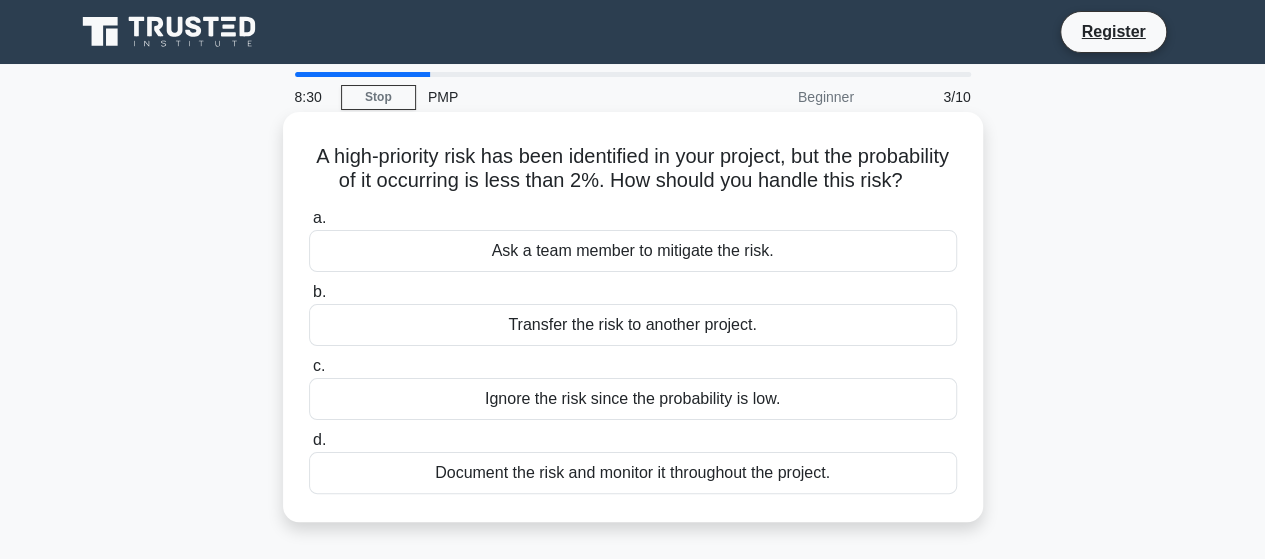 click on "Ask a team member to mitigate the risk." at bounding box center (633, 251) 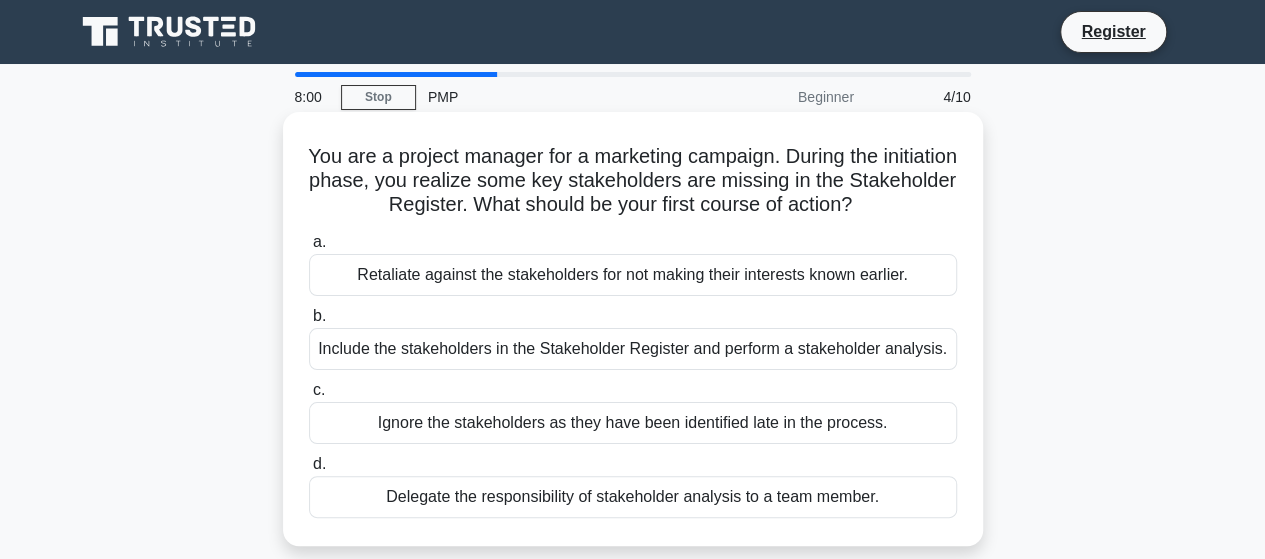click on "Include the stakeholders in the Stakeholder Register and perform a stakeholder analysis." at bounding box center (633, 349) 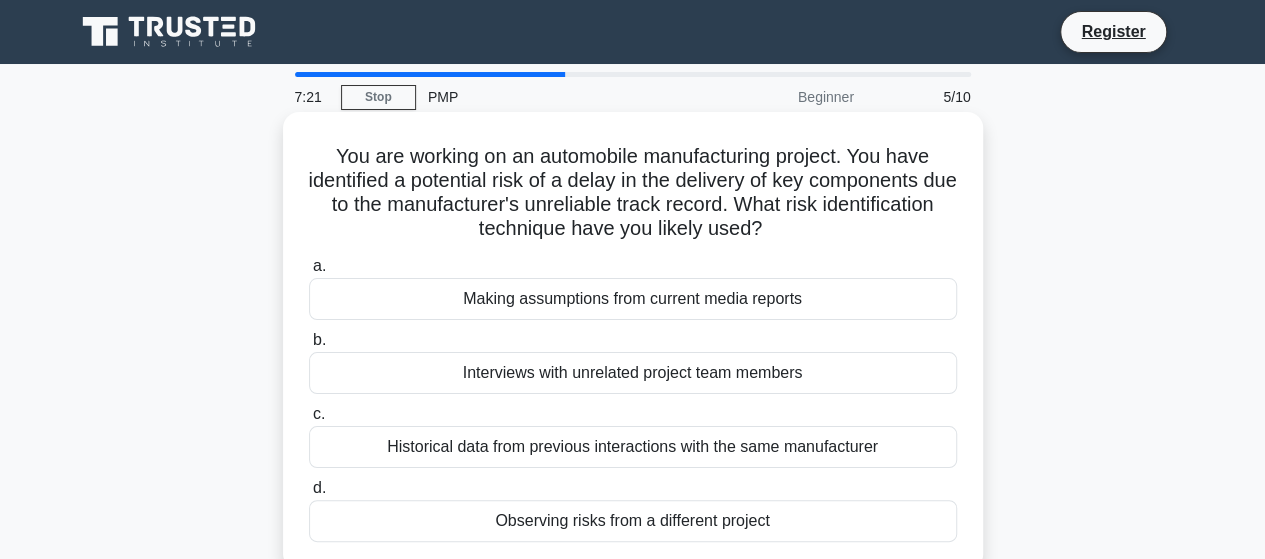 scroll, scrollTop: 100, scrollLeft: 0, axis: vertical 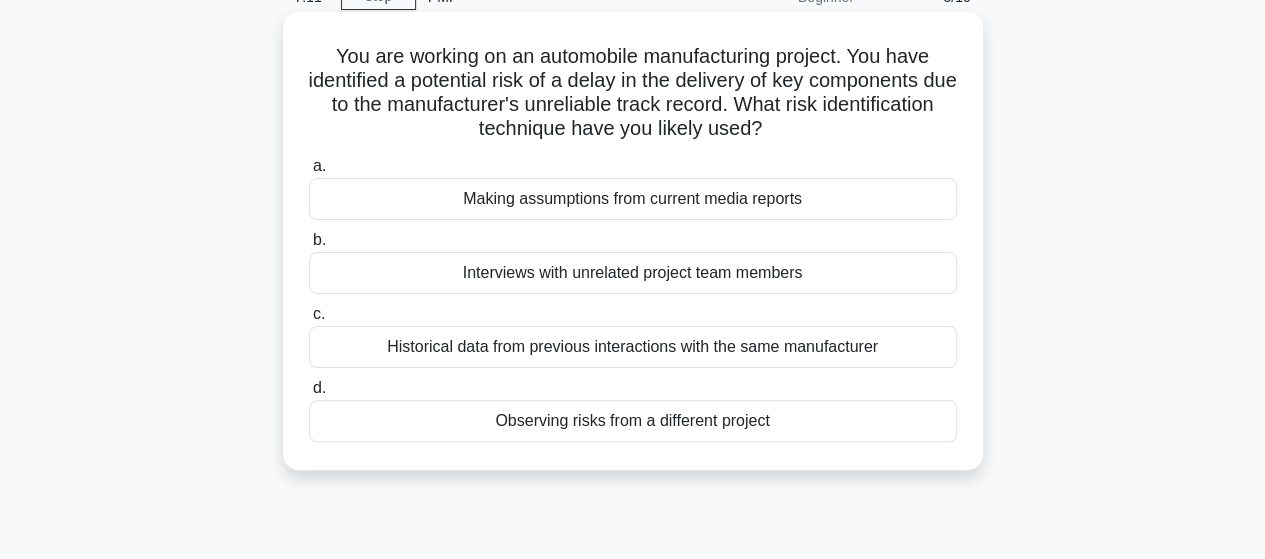 click on "Historical data from previous interactions with the same manufacturer" at bounding box center (633, 347) 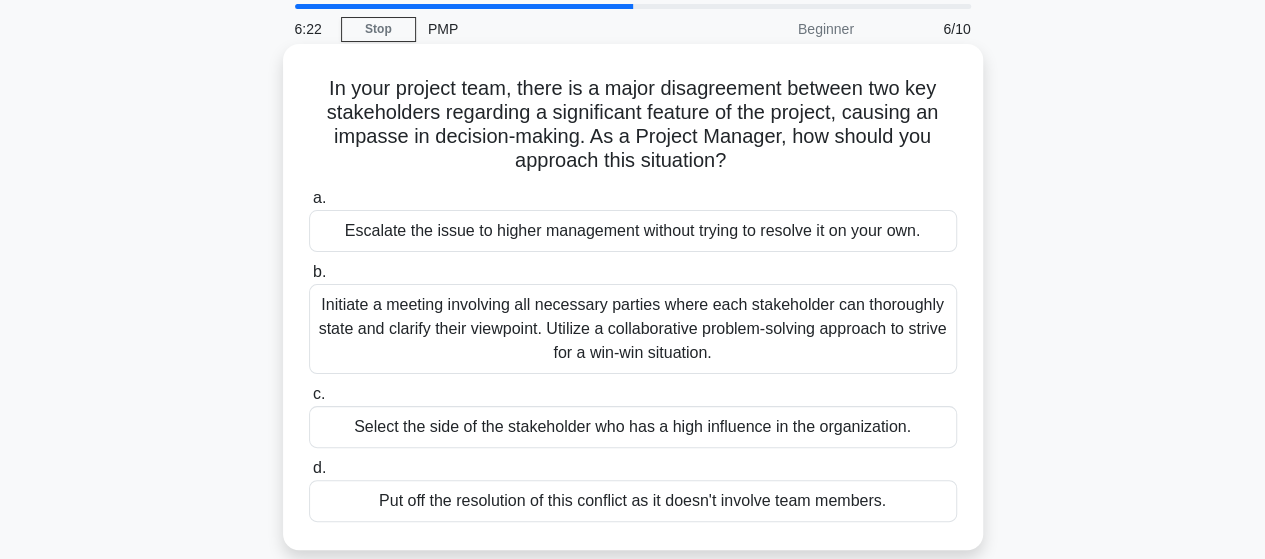 scroll, scrollTop: 100, scrollLeft: 0, axis: vertical 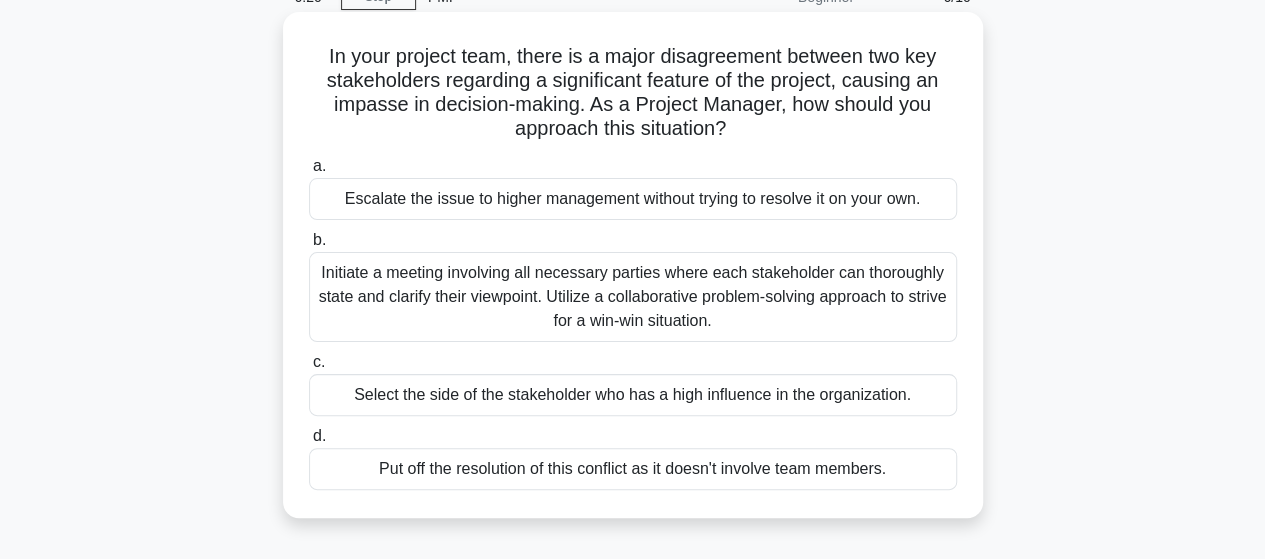click on "Initiate a meeting involving all necessary parties where each stakeholder can thoroughly state and clarify their viewpoint. Utilize a collaborative problem-solving approach to strive for a win-win situation." at bounding box center (633, 297) 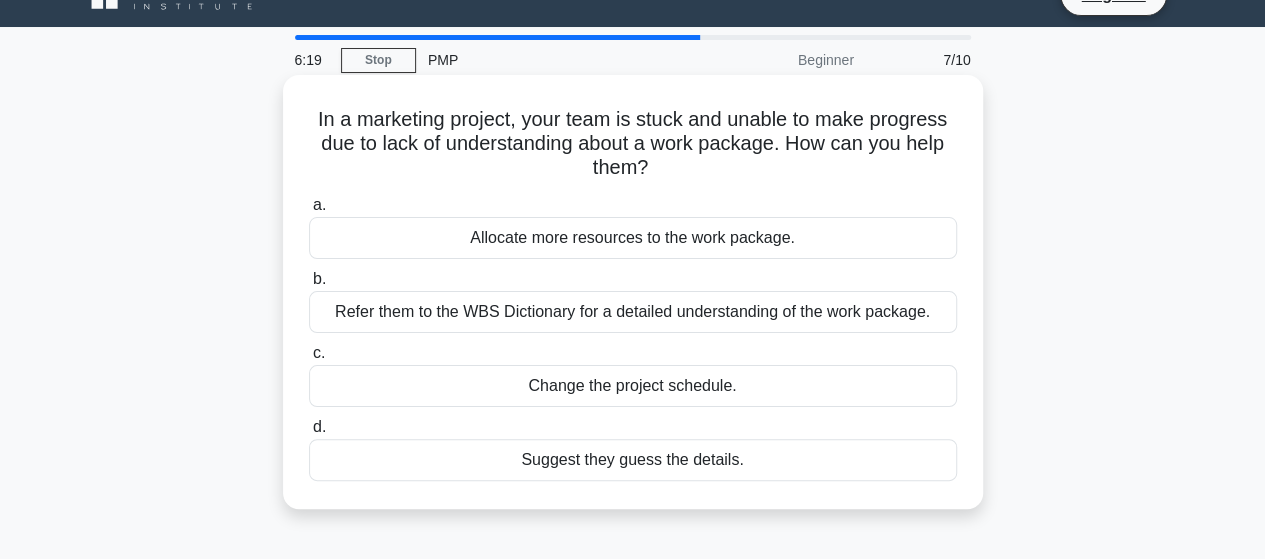 scroll, scrollTop: 0, scrollLeft: 0, axis: both 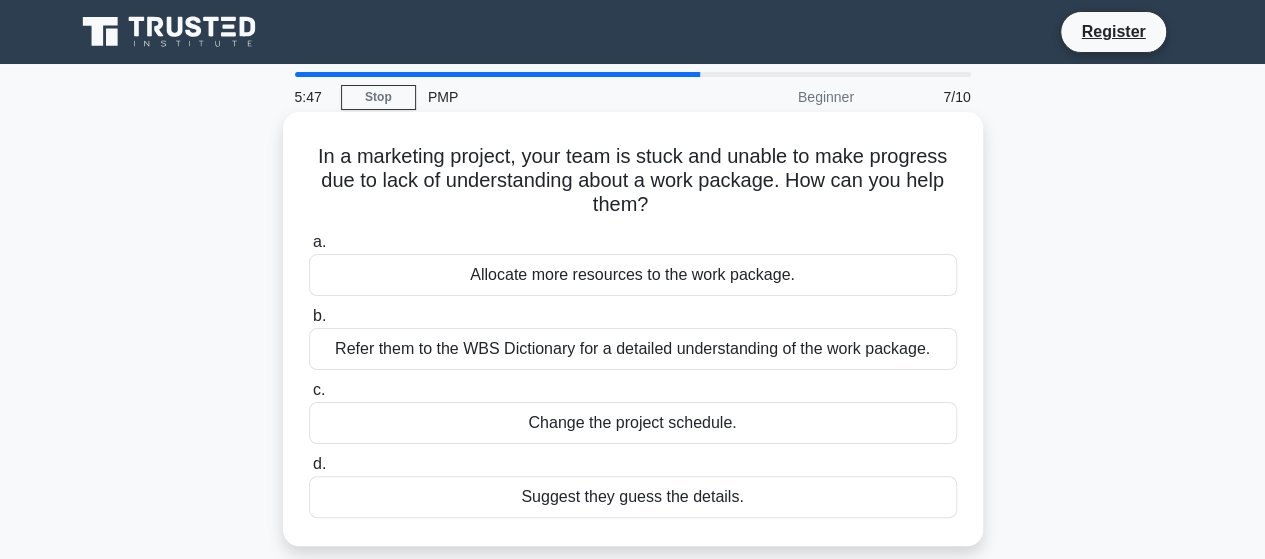 click on "Refer them to the WBS Dictionary for a detailed understanding of the work package." at bounding box center [633, 349] 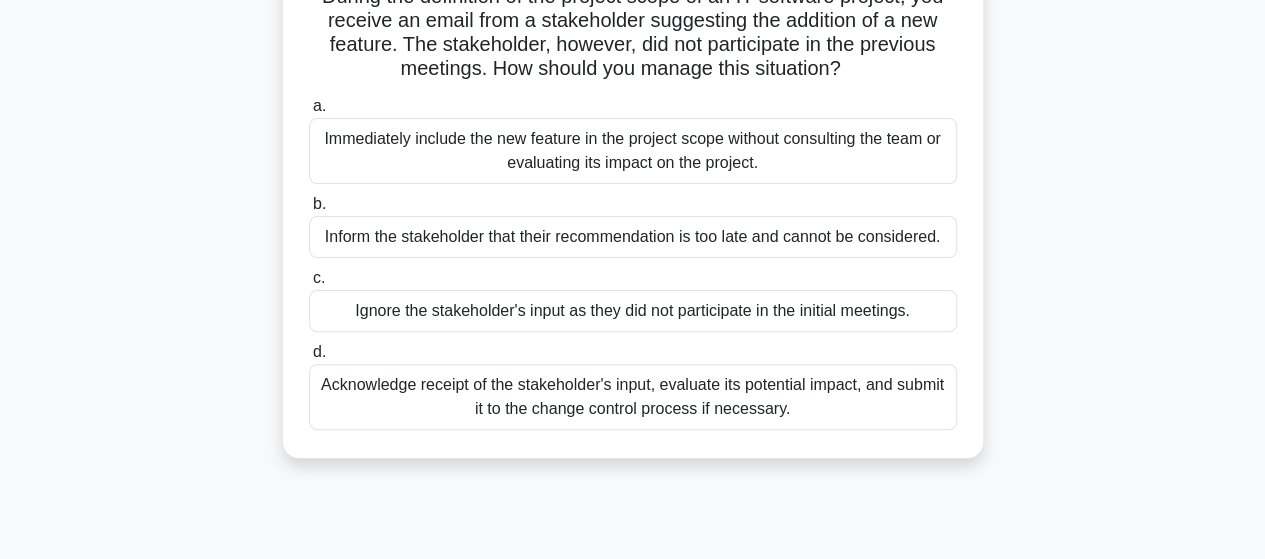 scroll, scrollTop: 200, scrollLeft: 0, axis: vertical 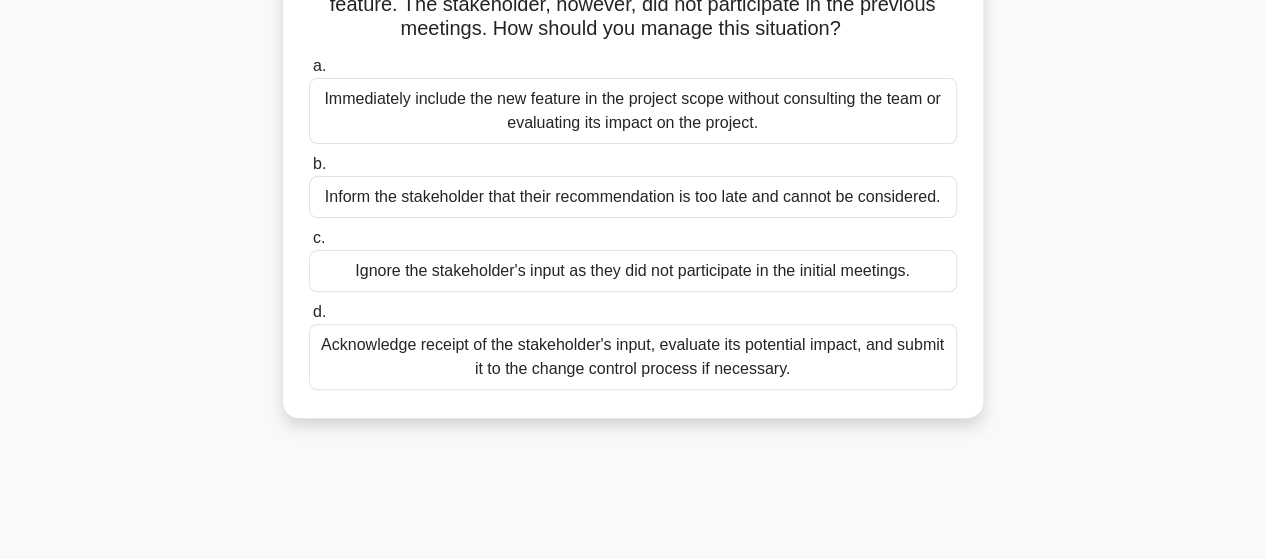 click on "Acknowledge receipt of the stakeholder's input, evaluate its potential impact, and submit it to the change control process if necessary." at bounding box center (633, 357) 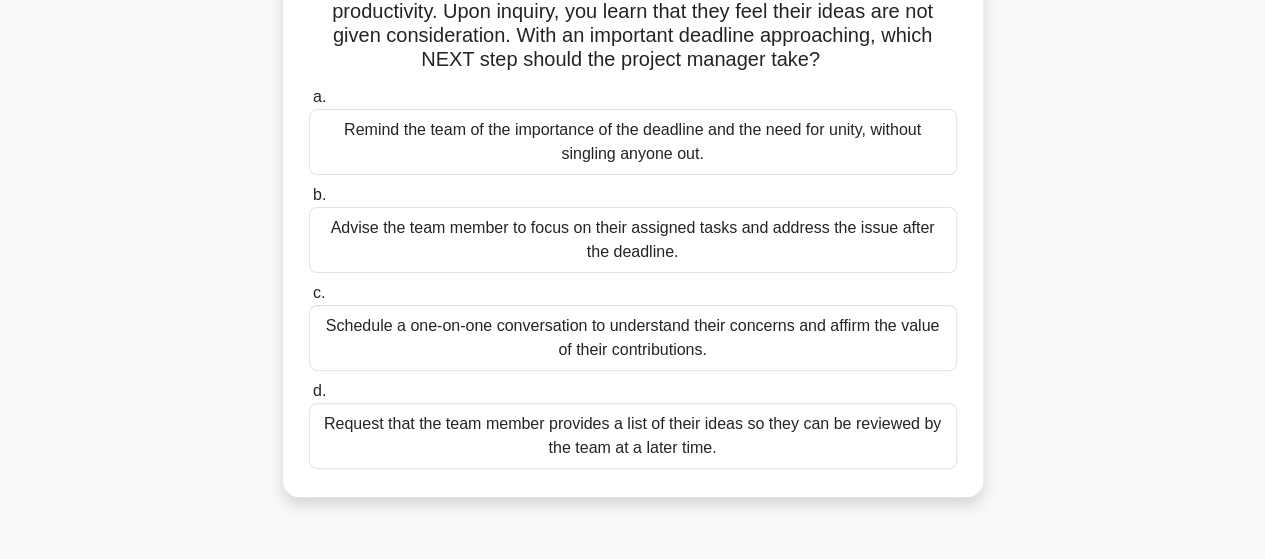 scroll, scrollTop: 200, scrollLeft: 0, axis: vertical 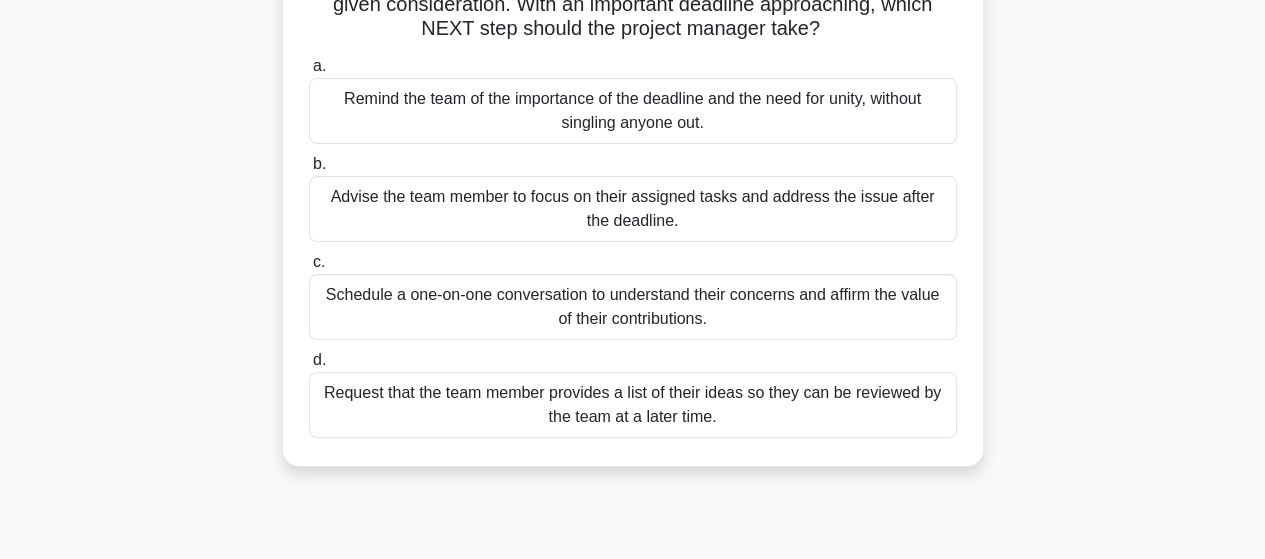 click on "Schedule a one-on-one conversation to understand their concerns and affirm the value of their contributions." at bounding box center [633, 307] 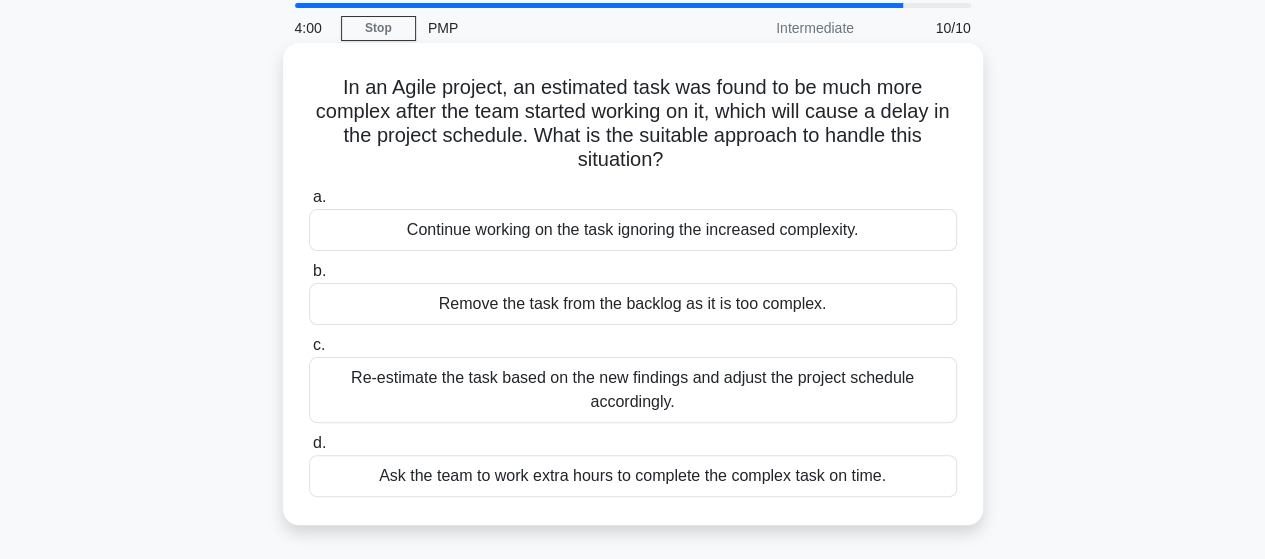 scroll, scrollTop: 100, scrollLeft: 0, axis: vertical 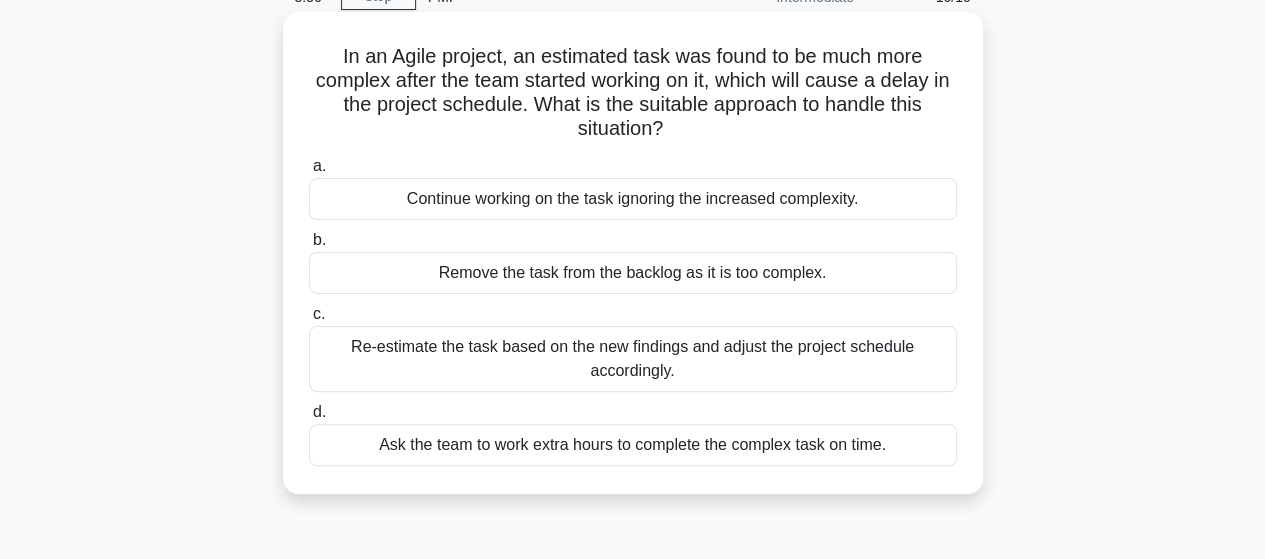 click on "Re-estimate the task based on the new findings and adjust the project schedule accordingly." at bounding box center [633, 359] 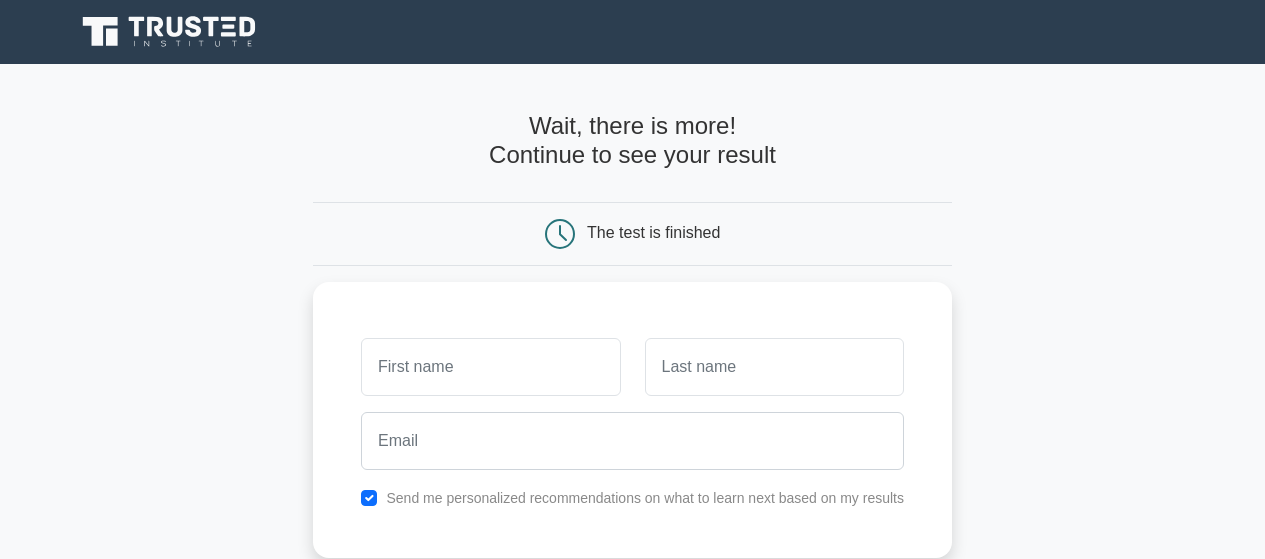 scroll, scrollTop: 0, scrollLeft: 0, axis: both 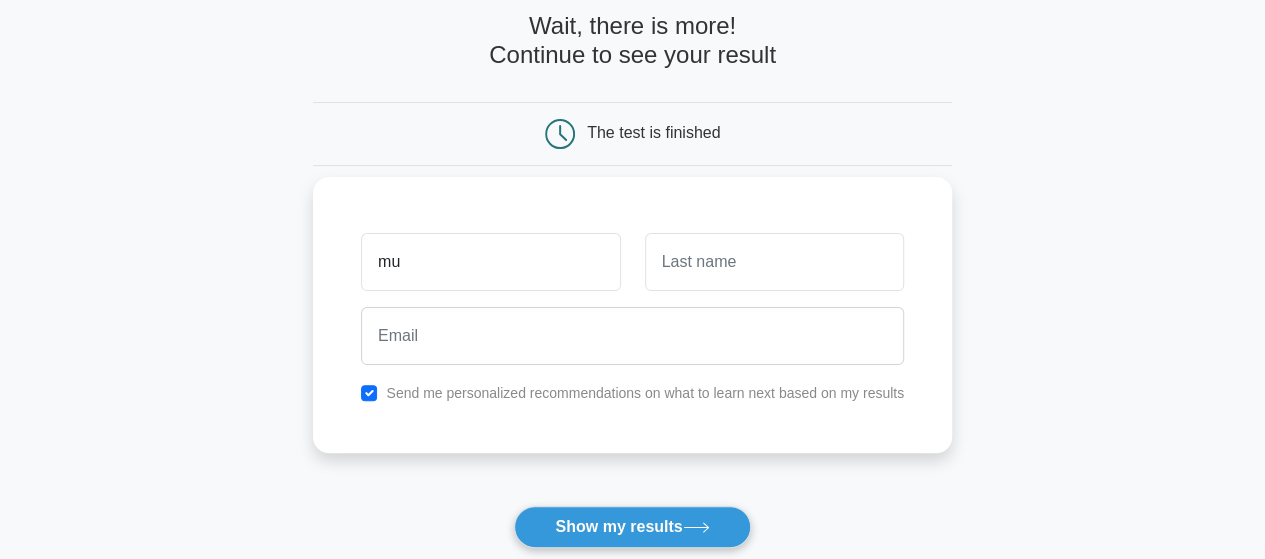 type on "[FIRST]" 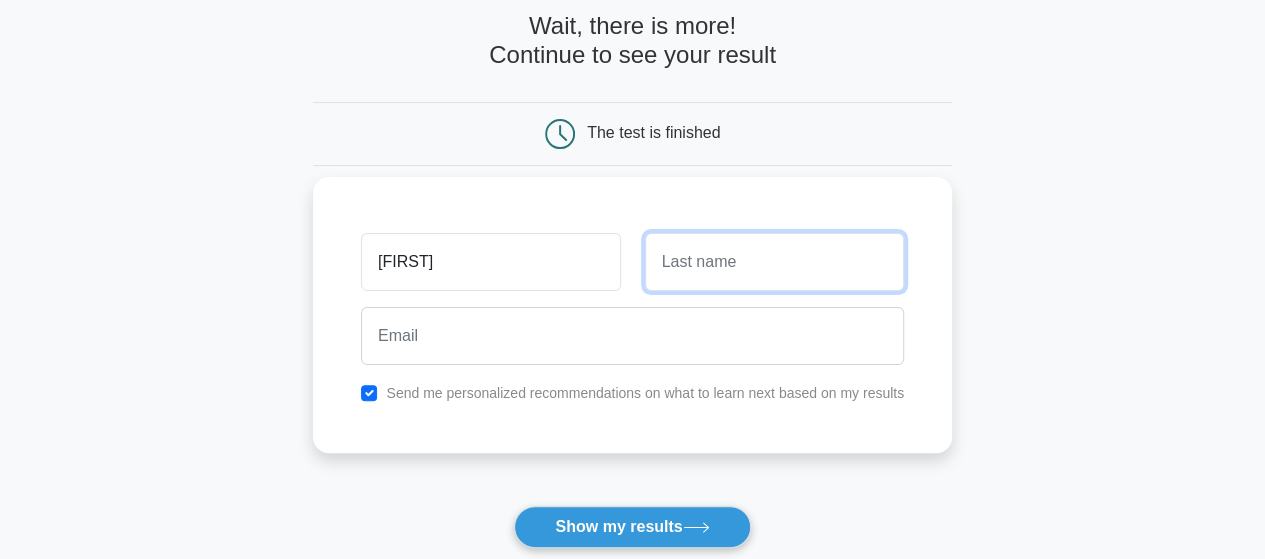 click at bounding box center [774, 262] 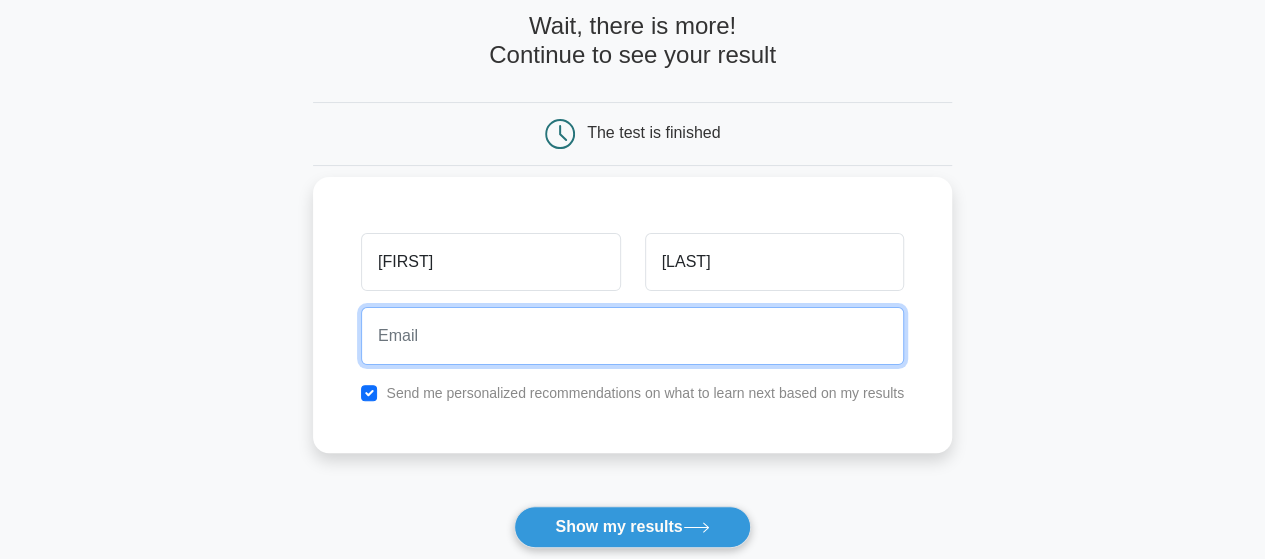 click at bounding box center (632, 336) 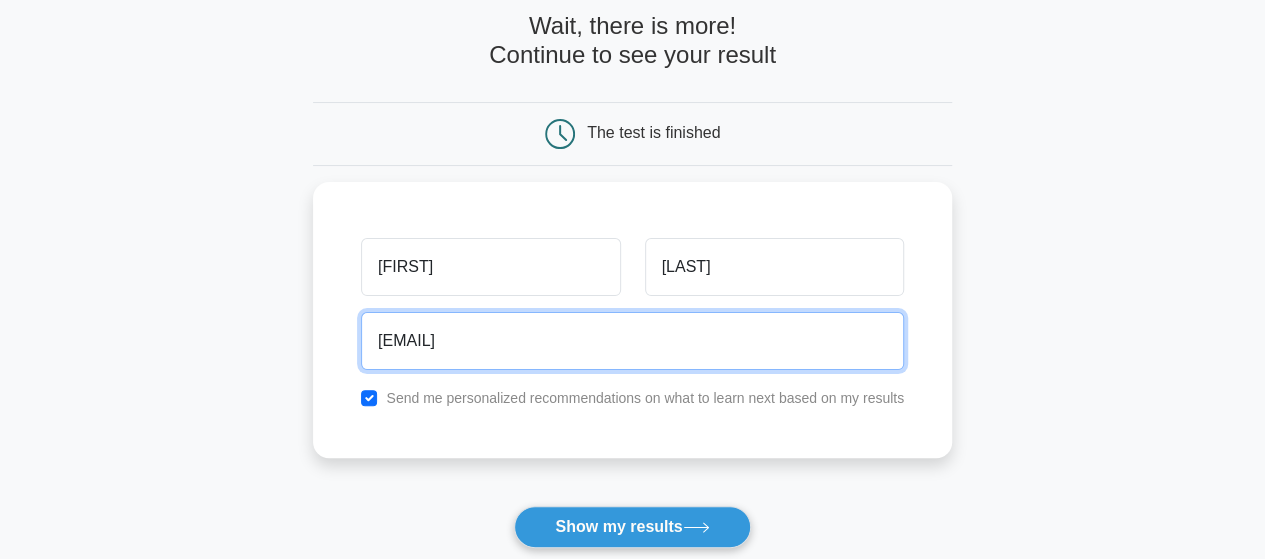 scroll, scrollTop: 300, scrollLeft: 0, axis: vertical 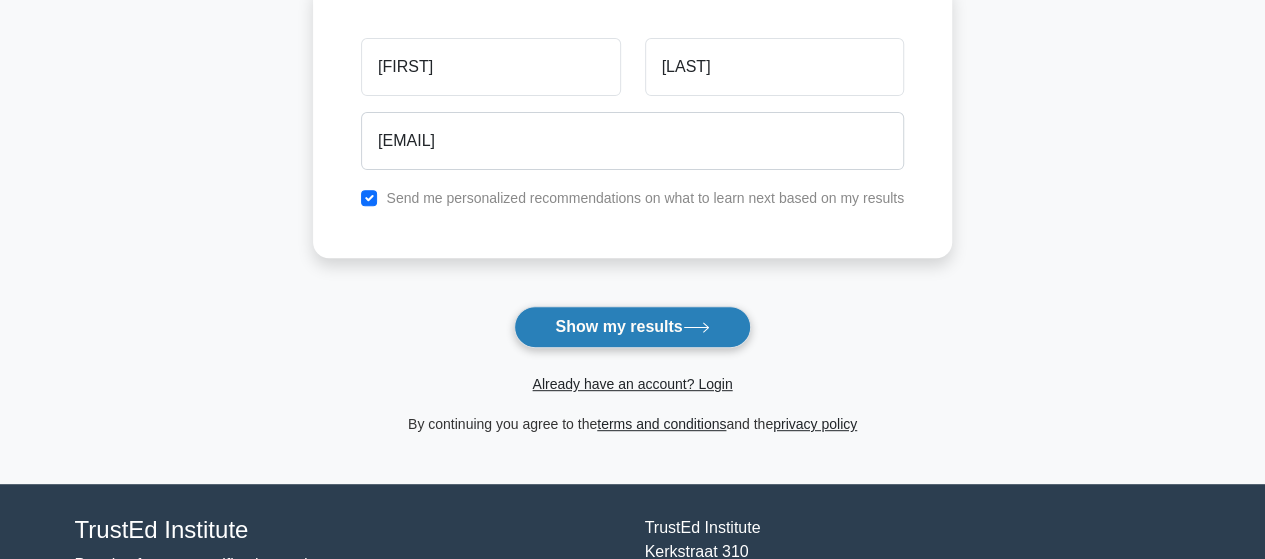 click on "Show my results" at bounding box center [632, 327] 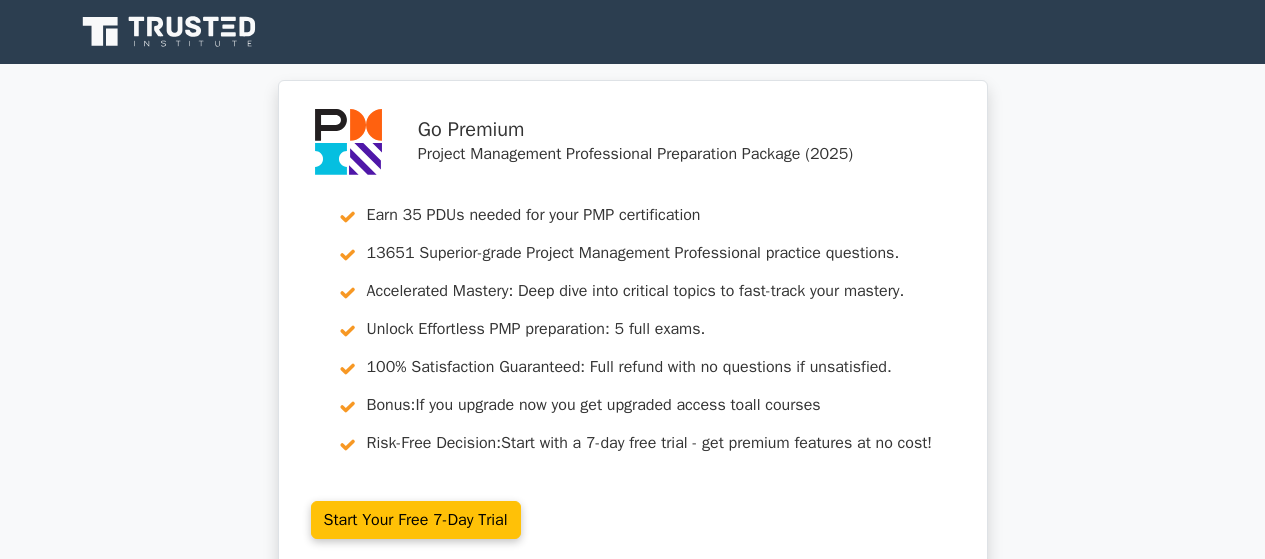 scroll, scrollTop: 0, scrollLeft: 0, axis: both 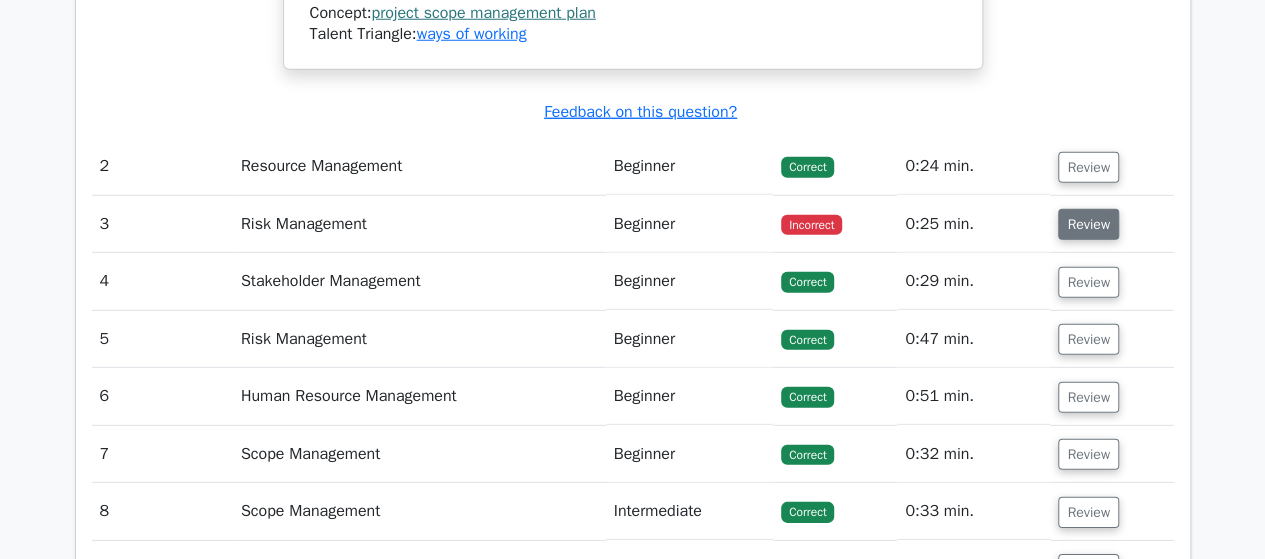 click on "Review" at bounding box center [1088, 224] 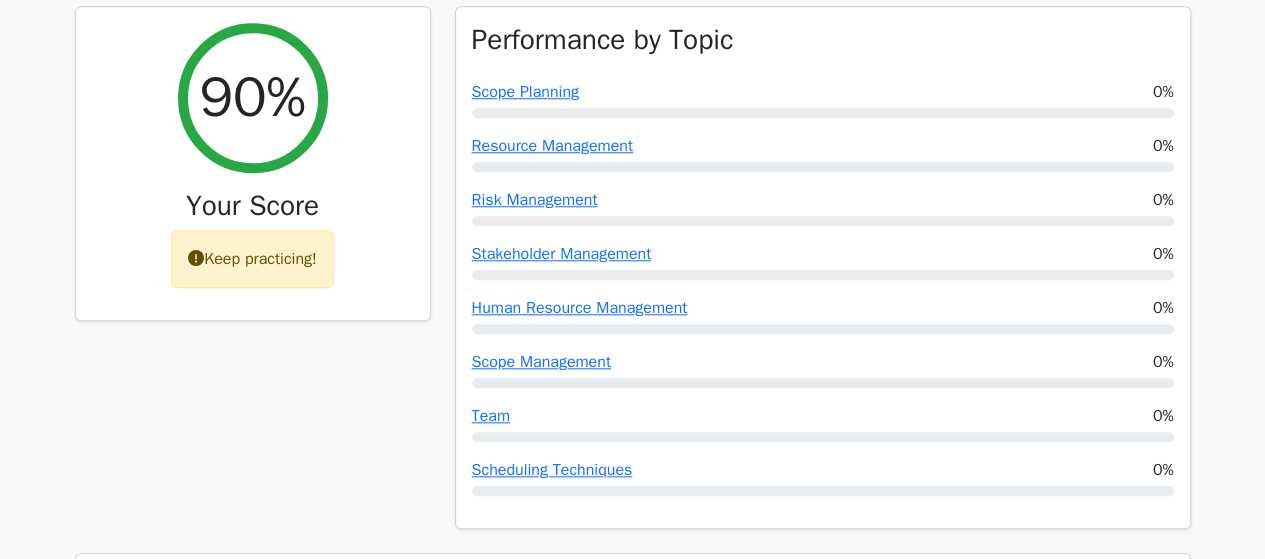 scroll, scrollTop: 700, scrollLeft: 0, axis: vertical 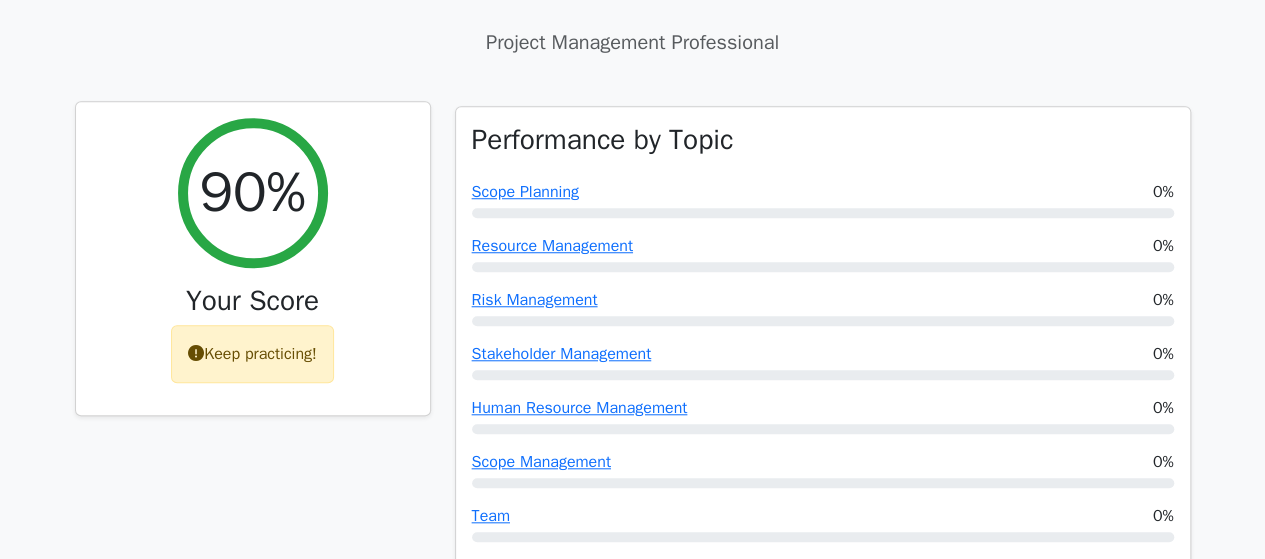 click at bounding box center (196, 353) 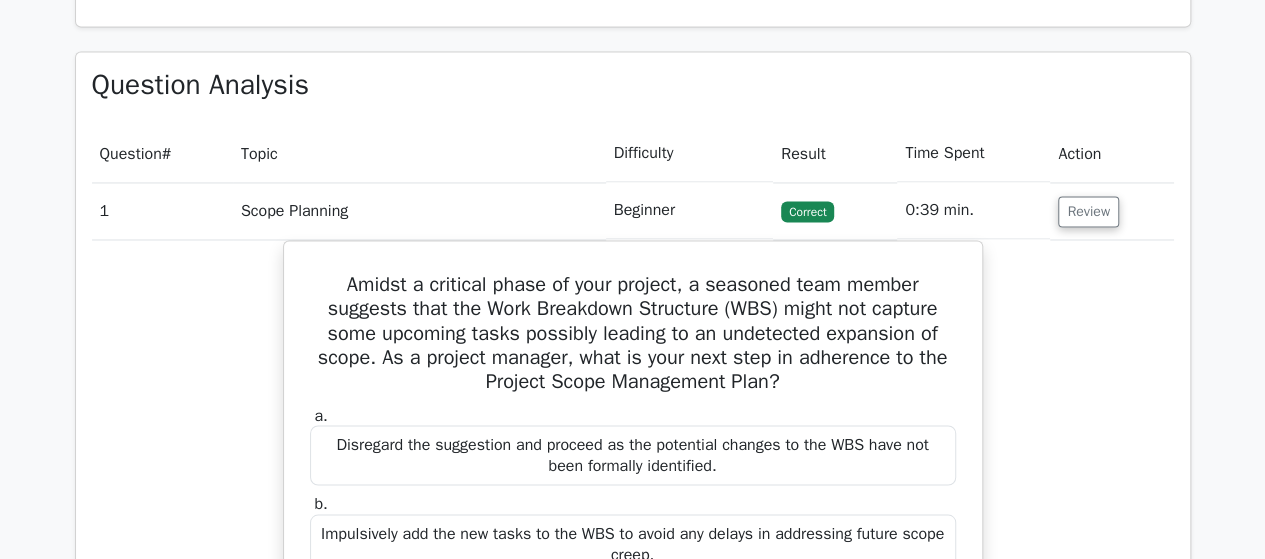 scroll, scrollTop: 1600, scrollLeft: 0, axis: vertical 